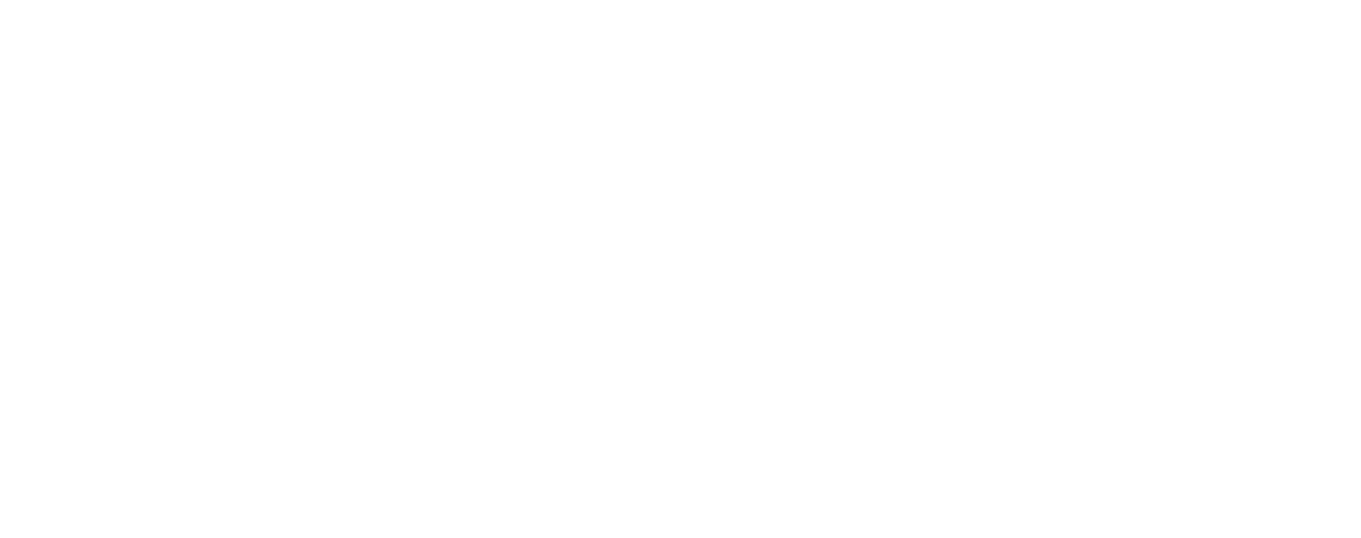 scroll, scrollTop: 0, scrollLeft: 0, axis: both 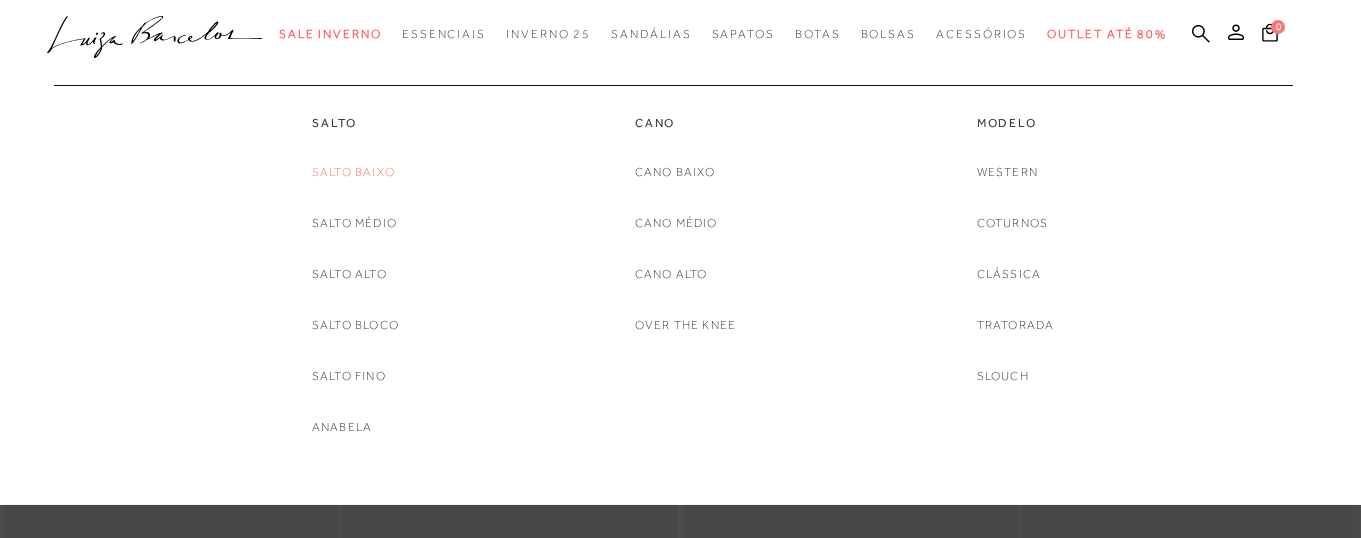 click on "Salto baixo" at bounding box center [353, 172] 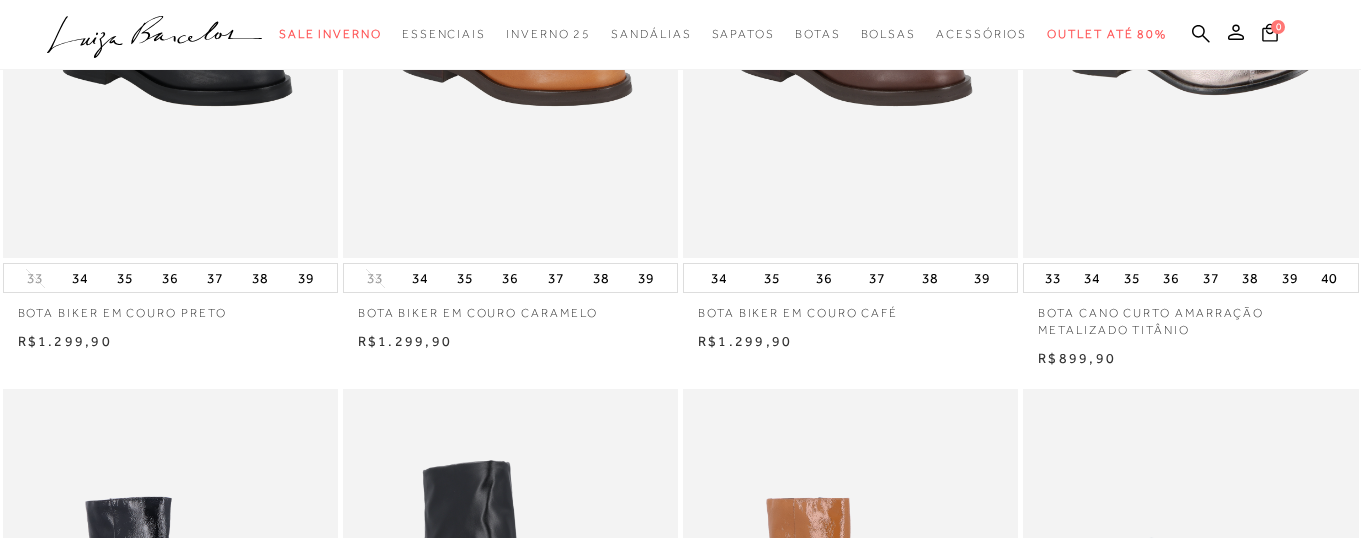 scroll, scrollTop: 0, scrollLeft: 0, axis: both 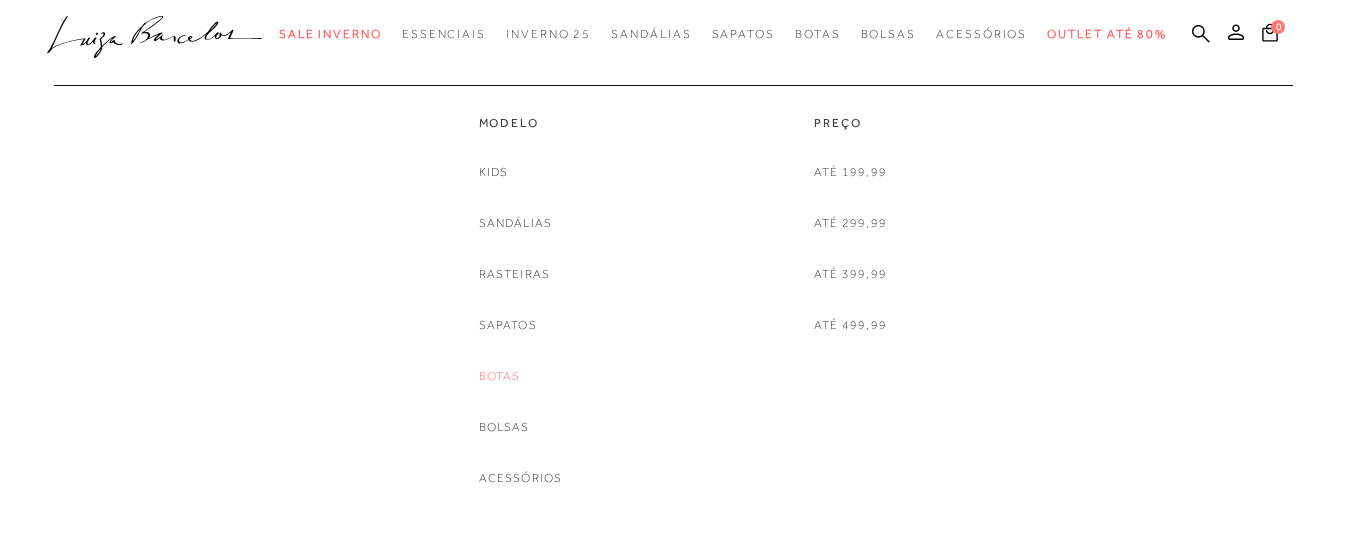 click on "Botas" at bounding box center [500, 376] 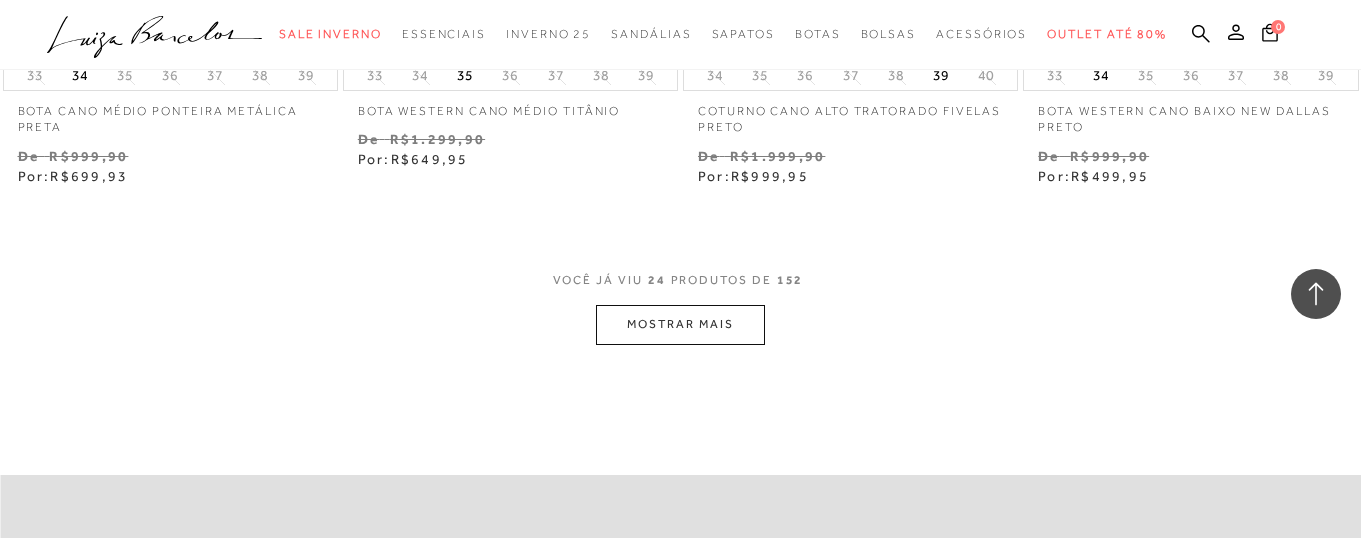 scroll, scrollTop: 3873, scrollLeft: 0, axis: vertical 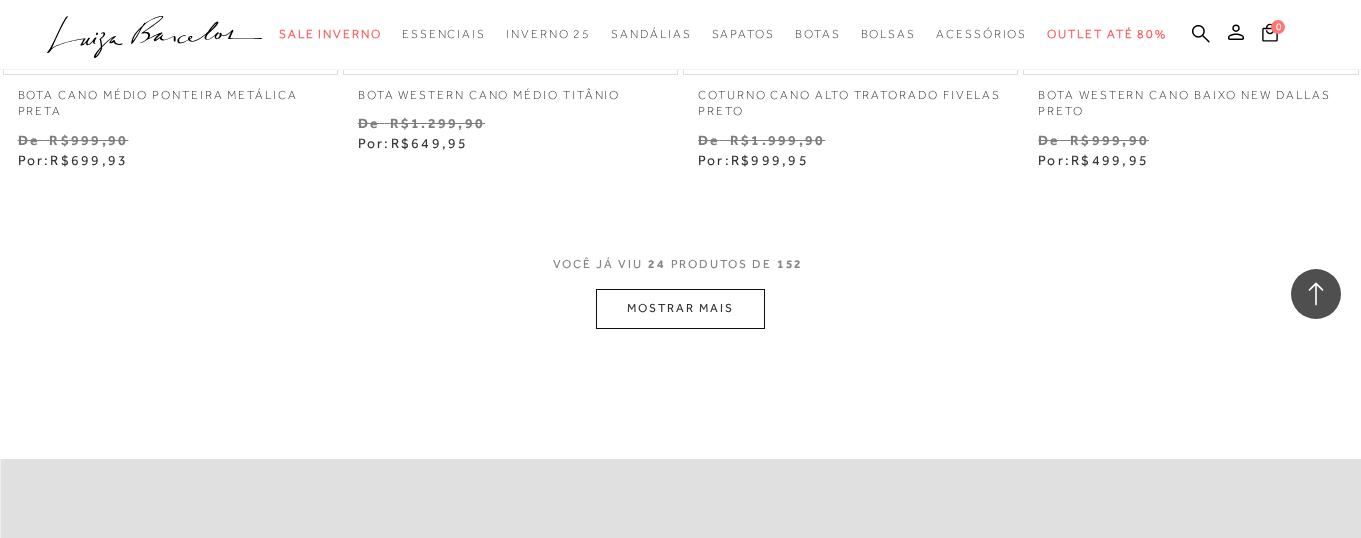 click on "MOSTRAR MAIS" at bounding box center [680, 308] 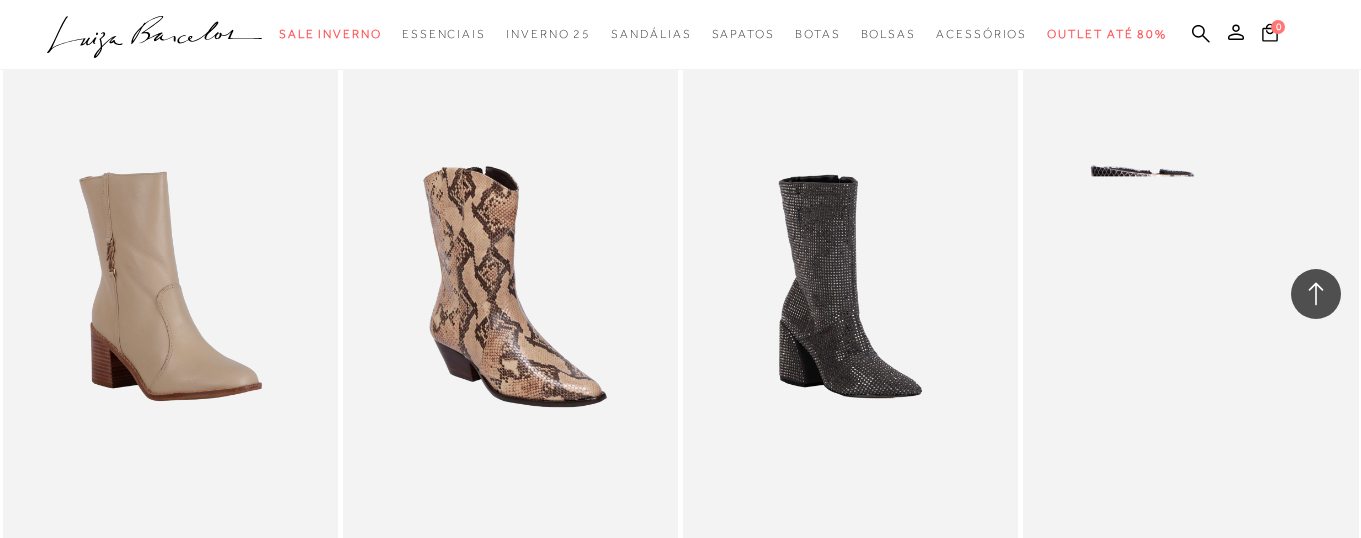 scroll, scrollTop: 4118, scrollLeft: 0, axis: vertical 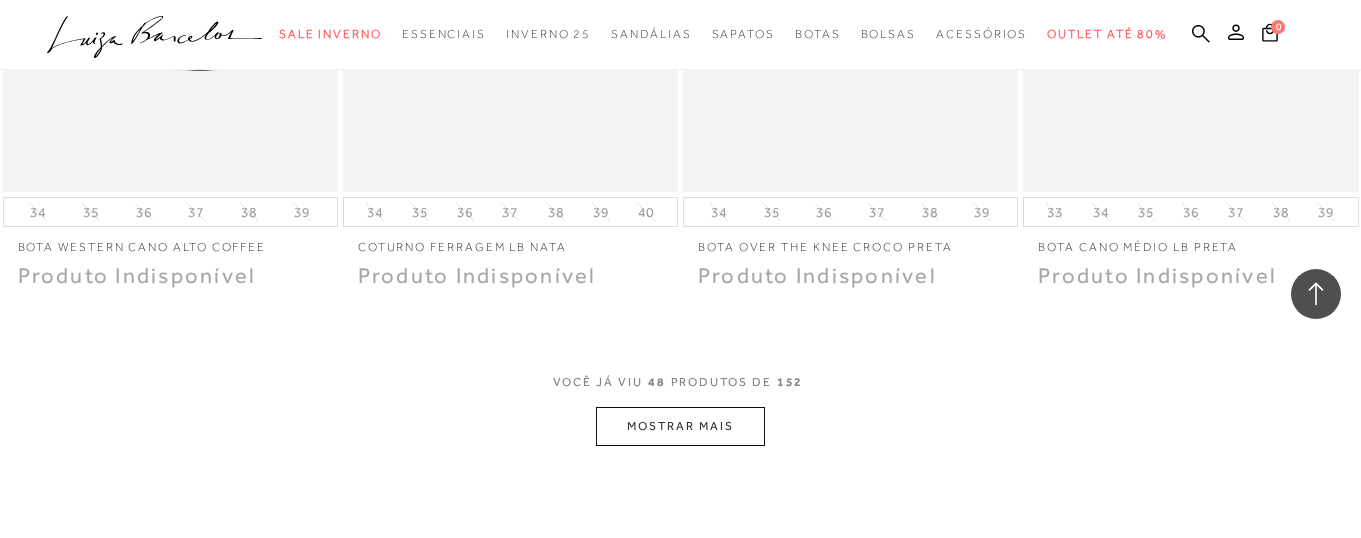 click on "MOSTRAR MAIS" at bounding box center (680, 426) 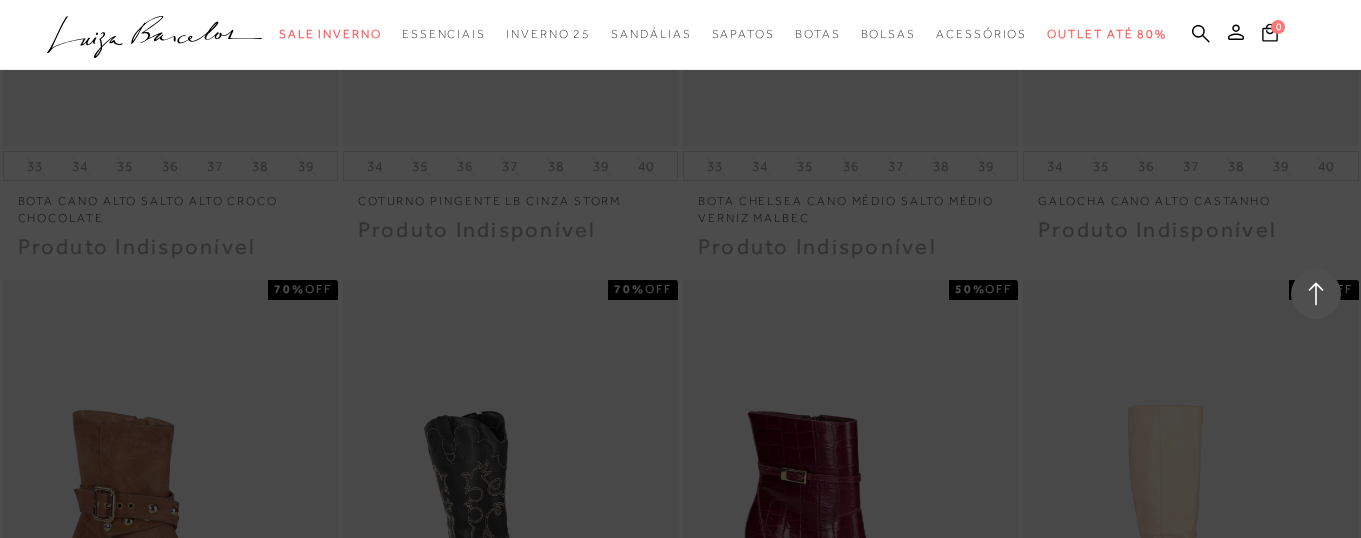 scroll, scrollTop: 7206, scrollLeft: 0, axis: vertical 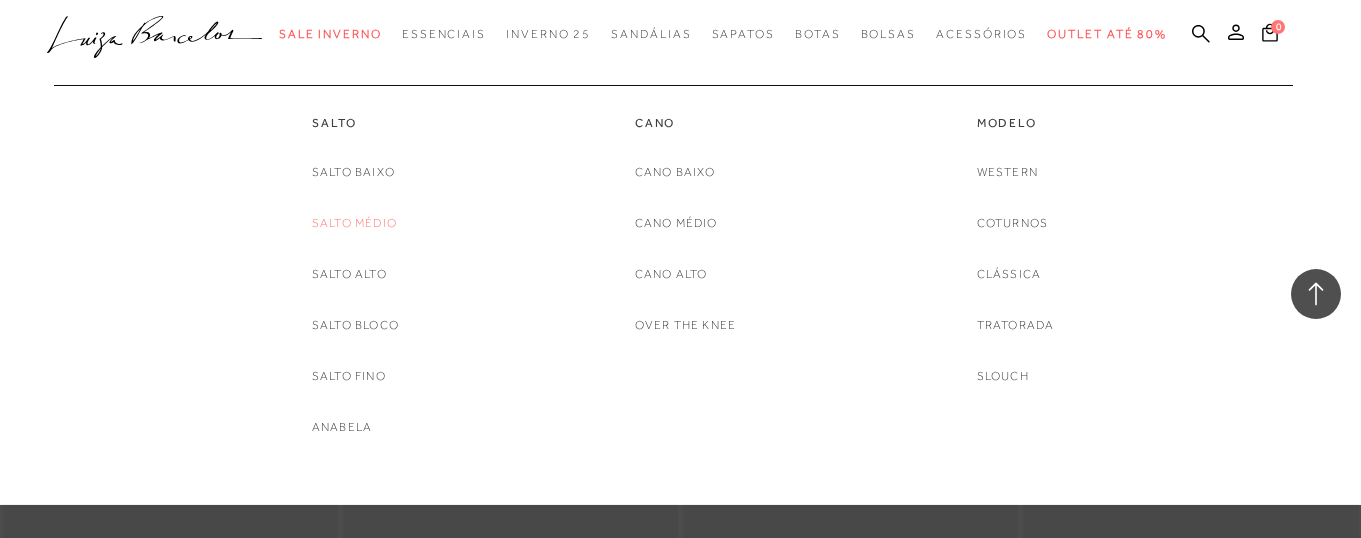 click on "Salto médio" at bounding box center [354, 223] 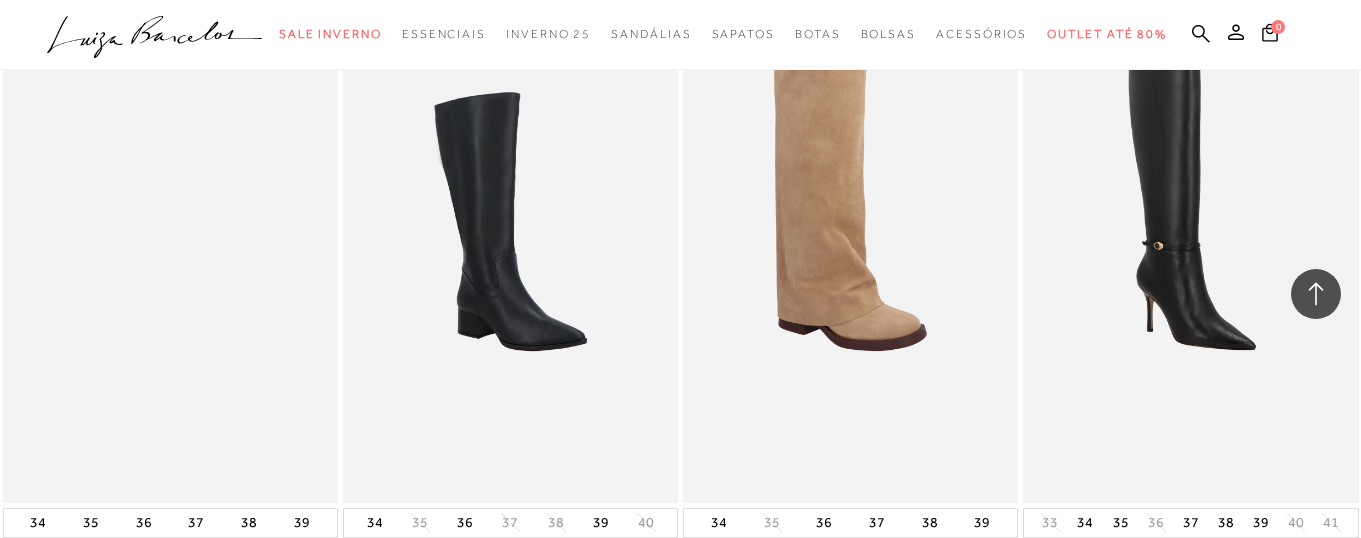 scroll, scrollTop: 2040, scrollLeft: 0, axis: vertical 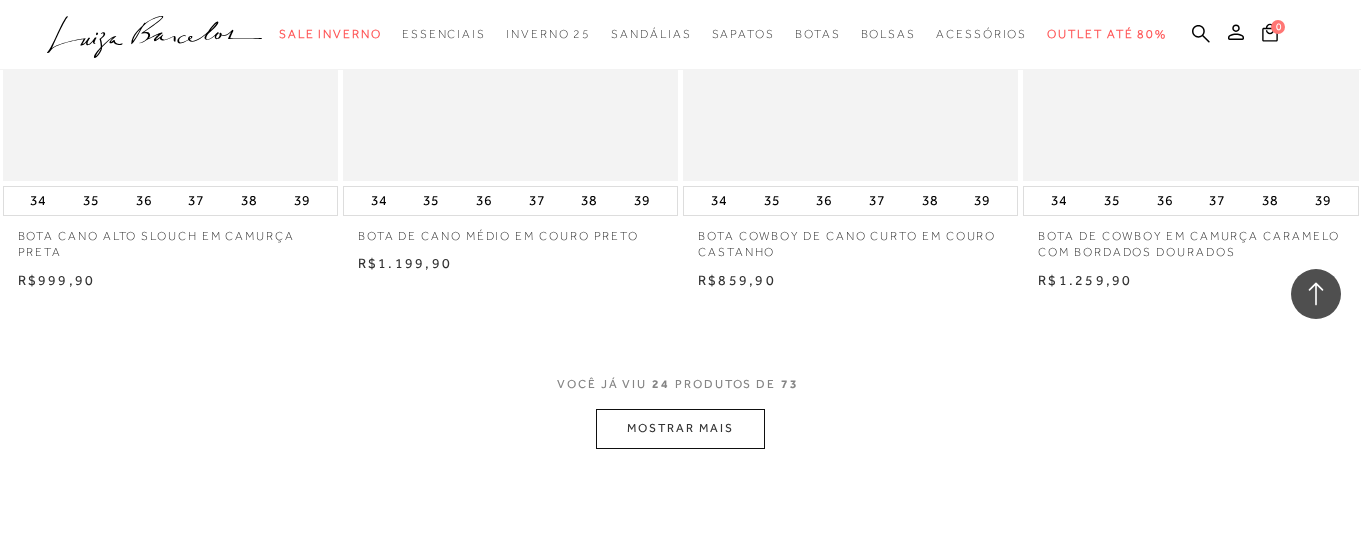 click on "MOSTRAR MAIS" at bounding box center (680, 428) 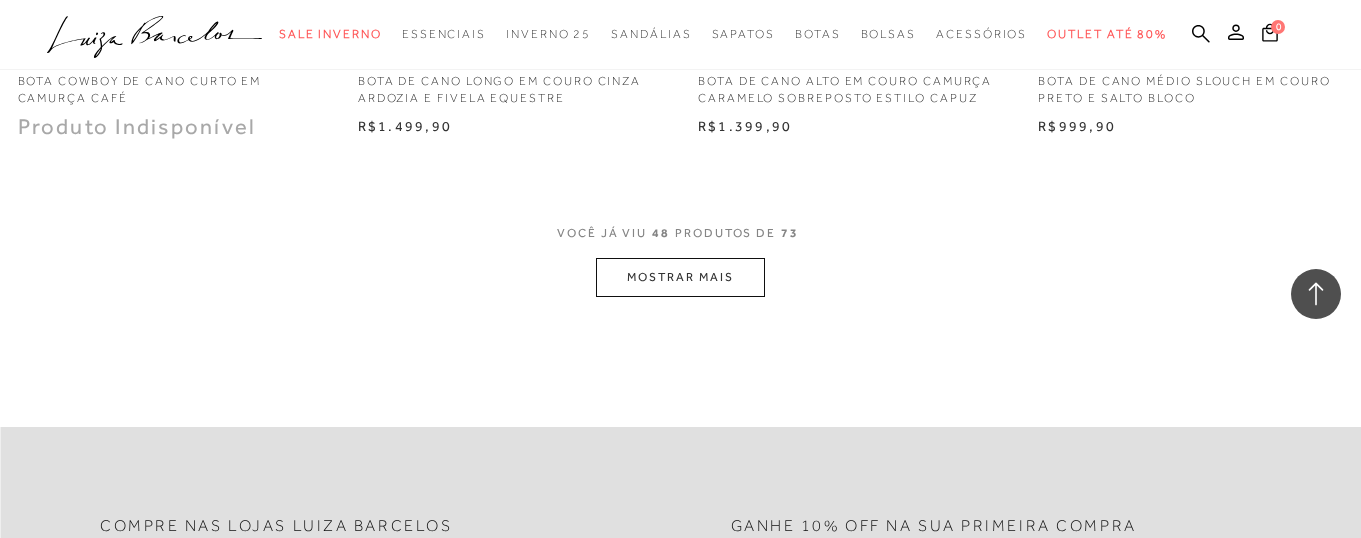 scroll, scrollTop: 7584, scrollLeft: 0, axis: vertical 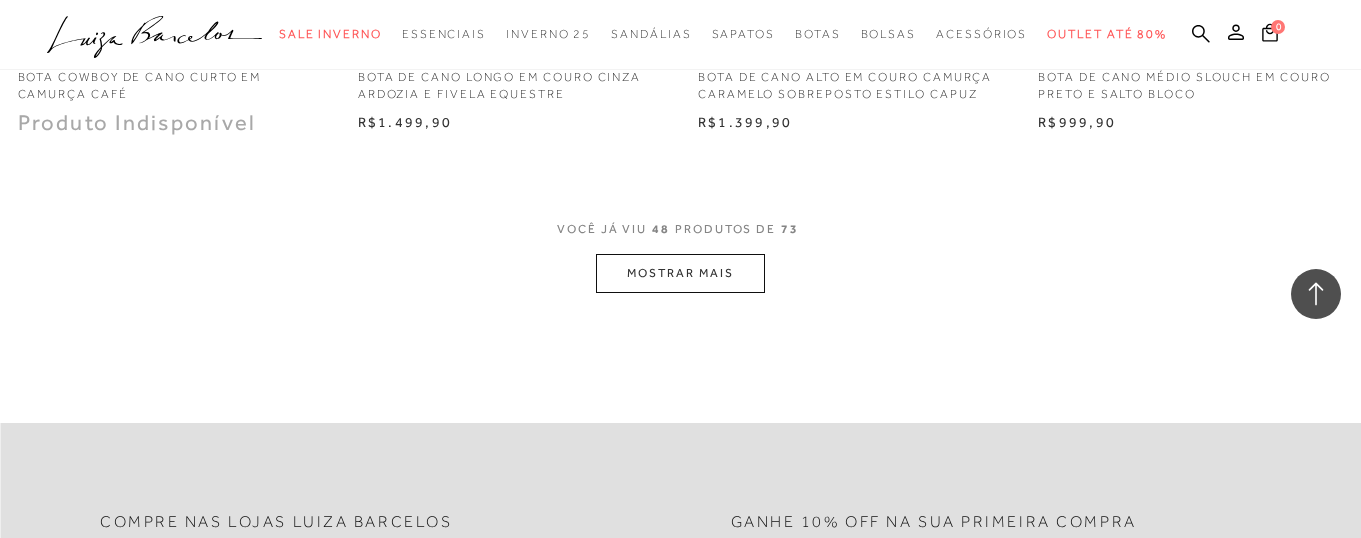 click on "MOSTRAR MAIS" at bounding box center [680, 273] 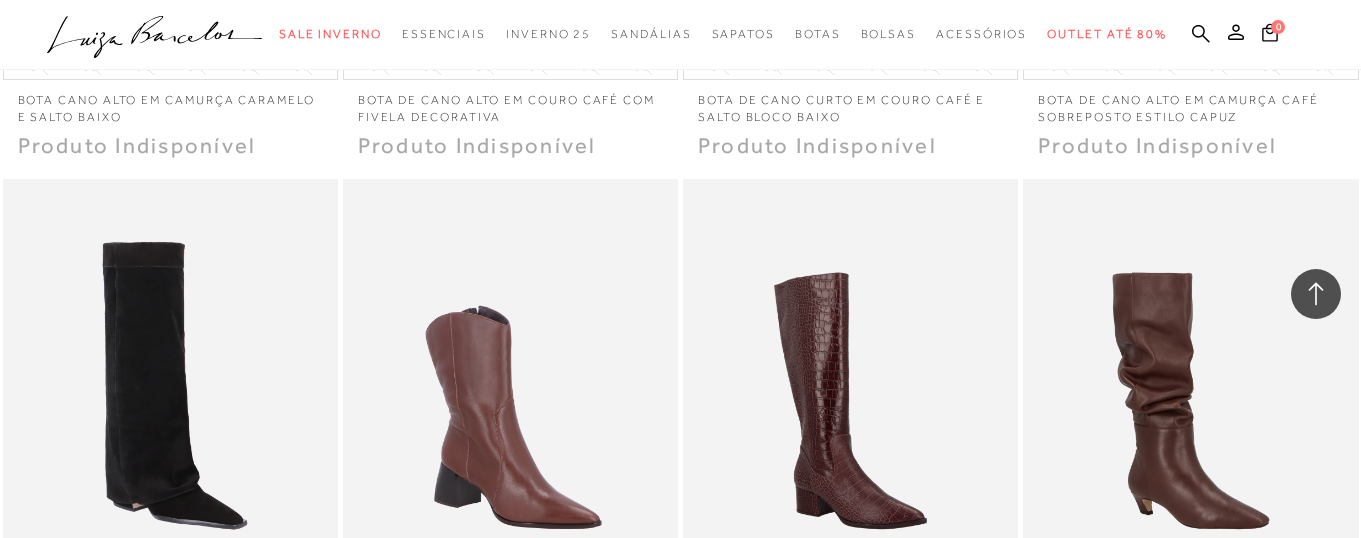 scroll, scrollTop: 9234, scrollLeft: 0, axis: vertical 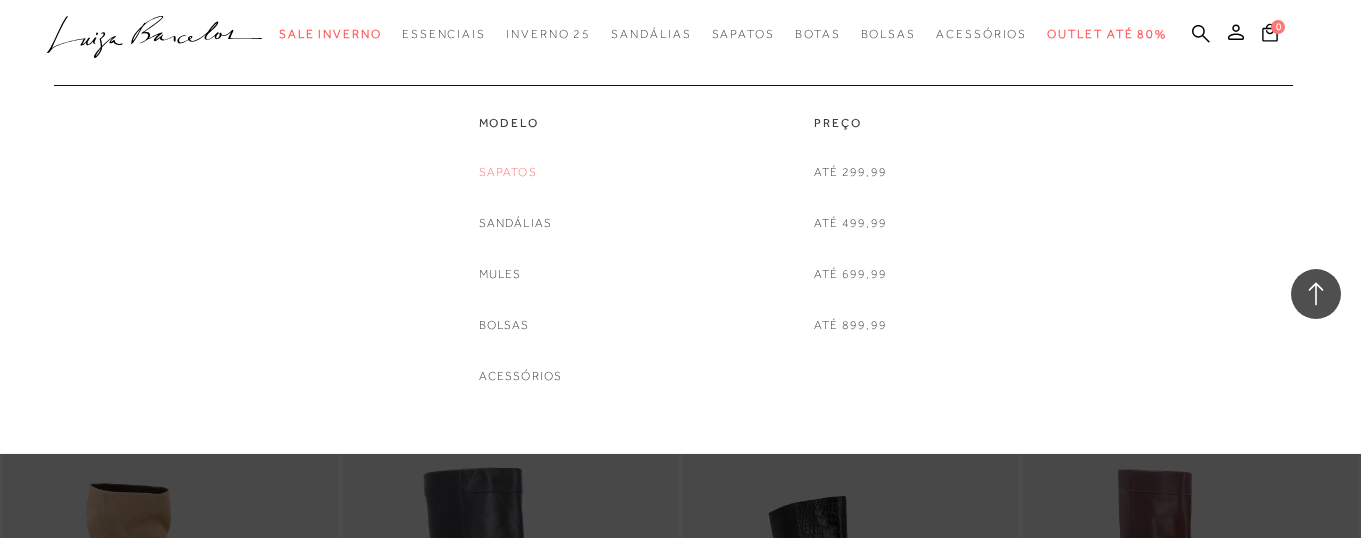 click on "Sapatos" at bounding box center [508, 172] 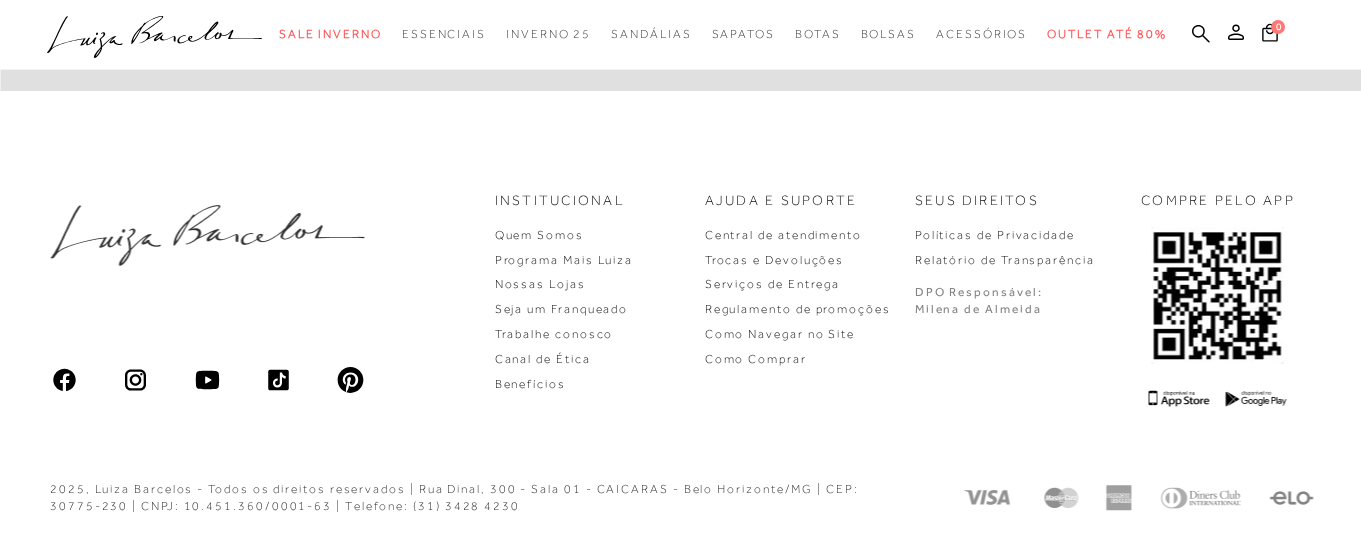scroll, scrollTop: 0, scrollLeft: 0, axis: both 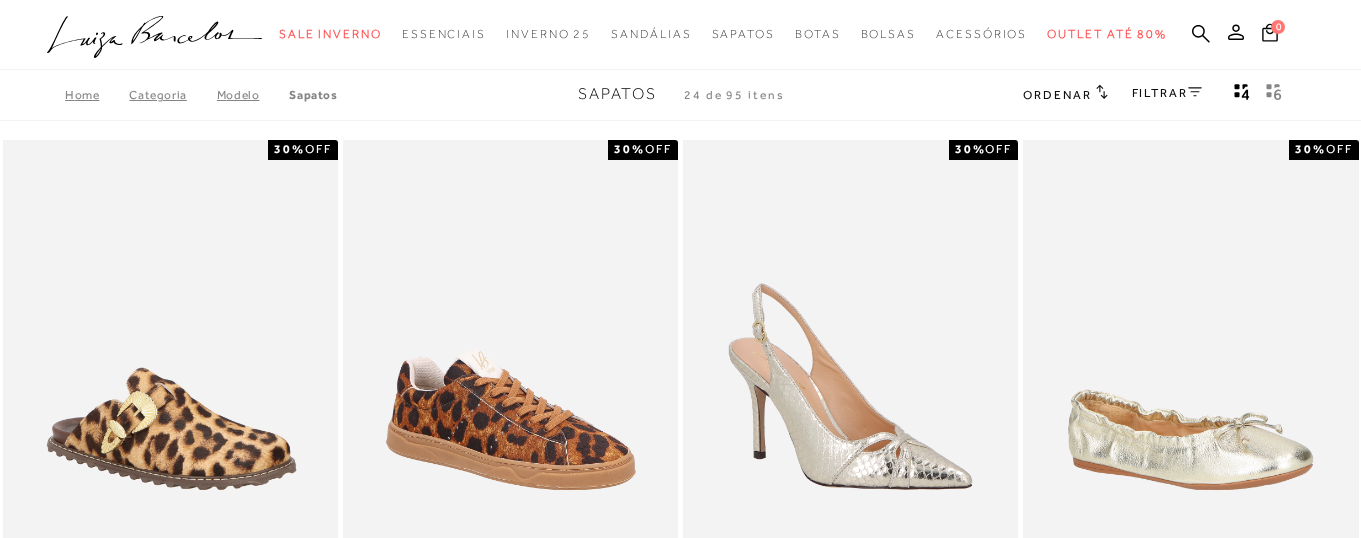click at bounding box center (1195, 92) 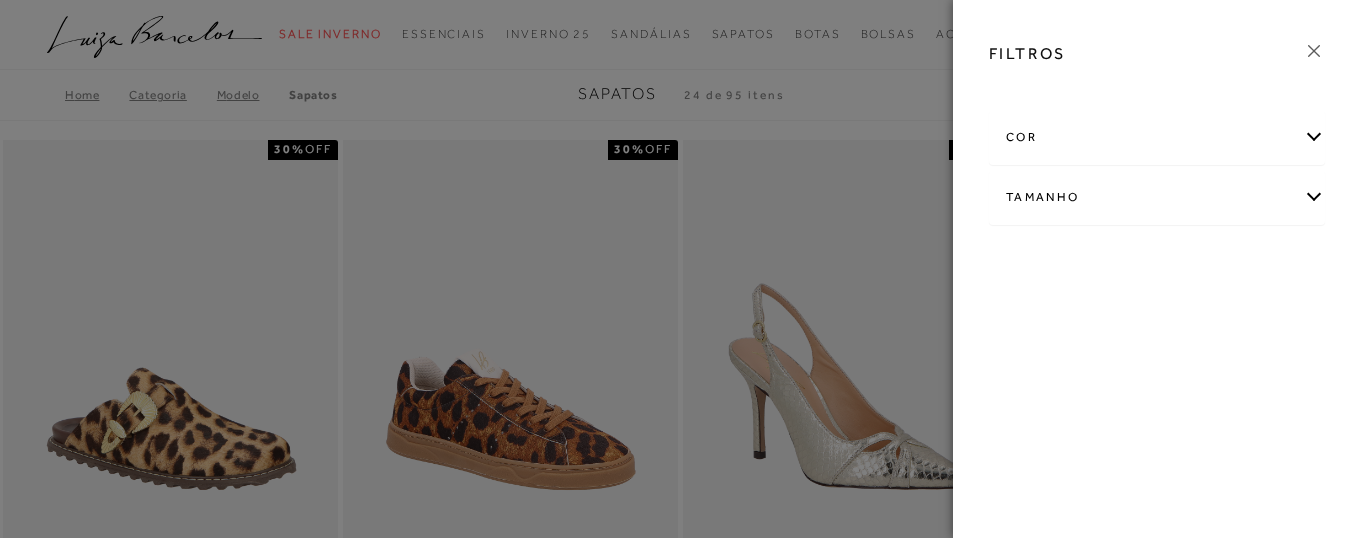 click on "cor" at bounding box center (1157, 137) 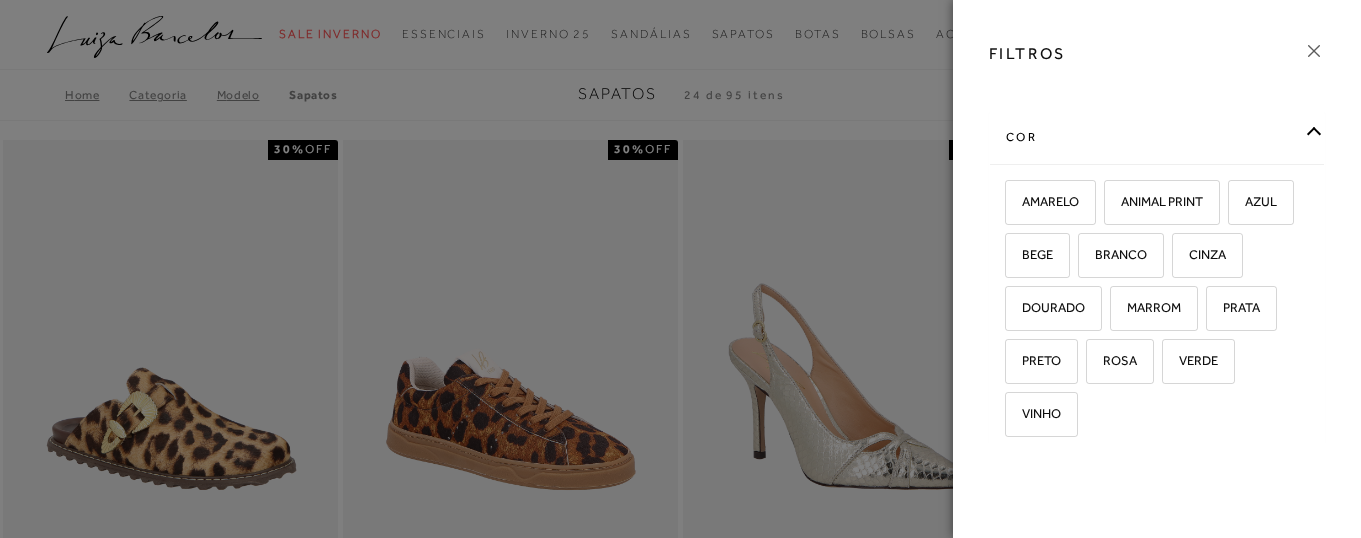 click on "cor" at bounding box center [1157, 137] 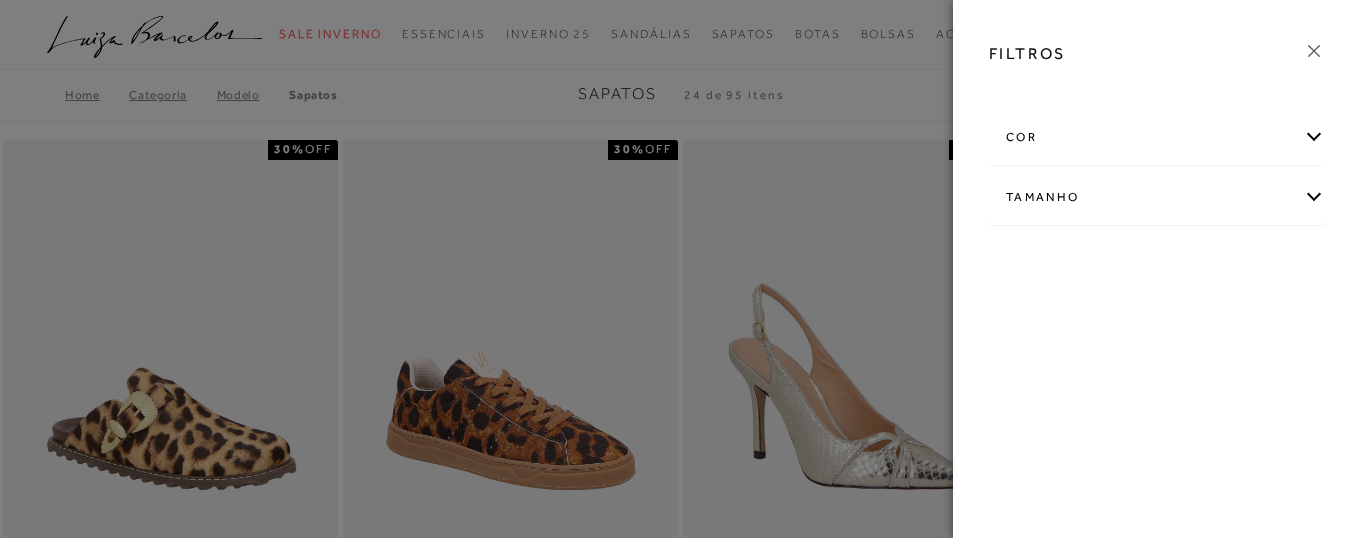 click on "Tamanho" at bounding box center (1157, 197) 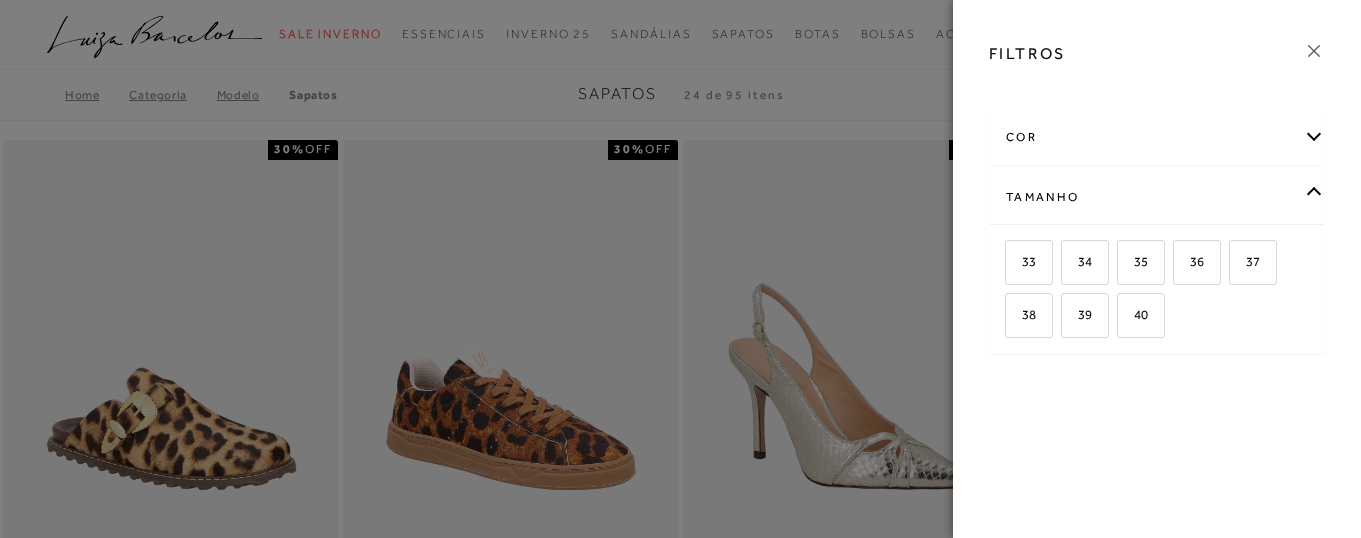 click on "Tamanho" at bounding box center (1157, 197) 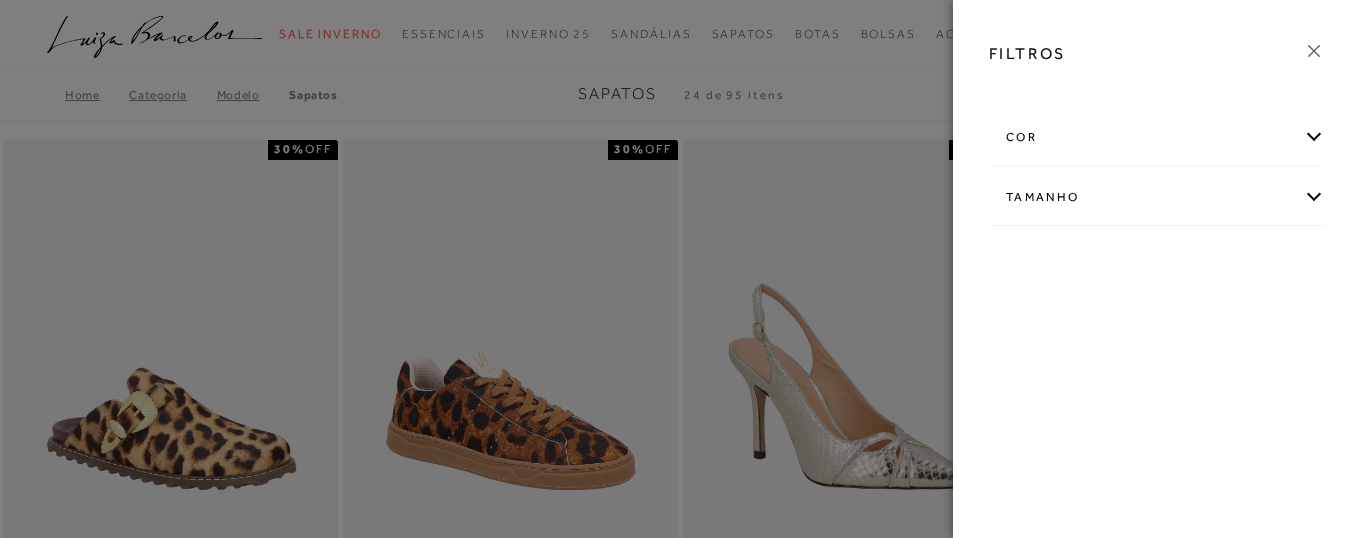 click at bounding box center (680, 269) 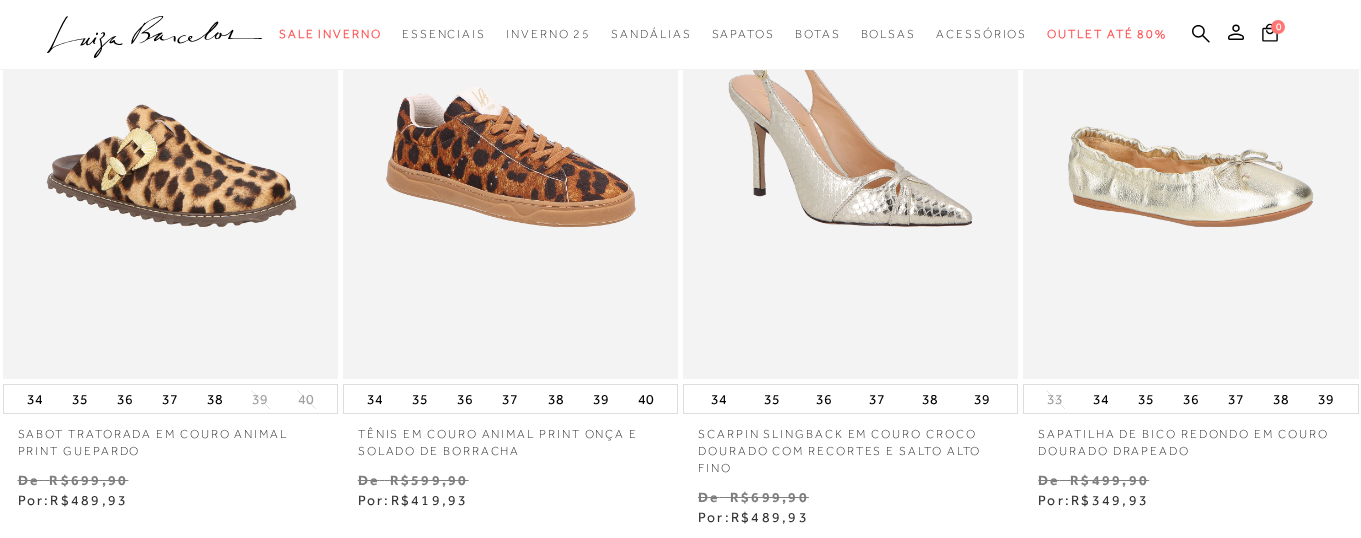 scroll, scrollTop: 187, scrollLeft: 0, axis: vertical 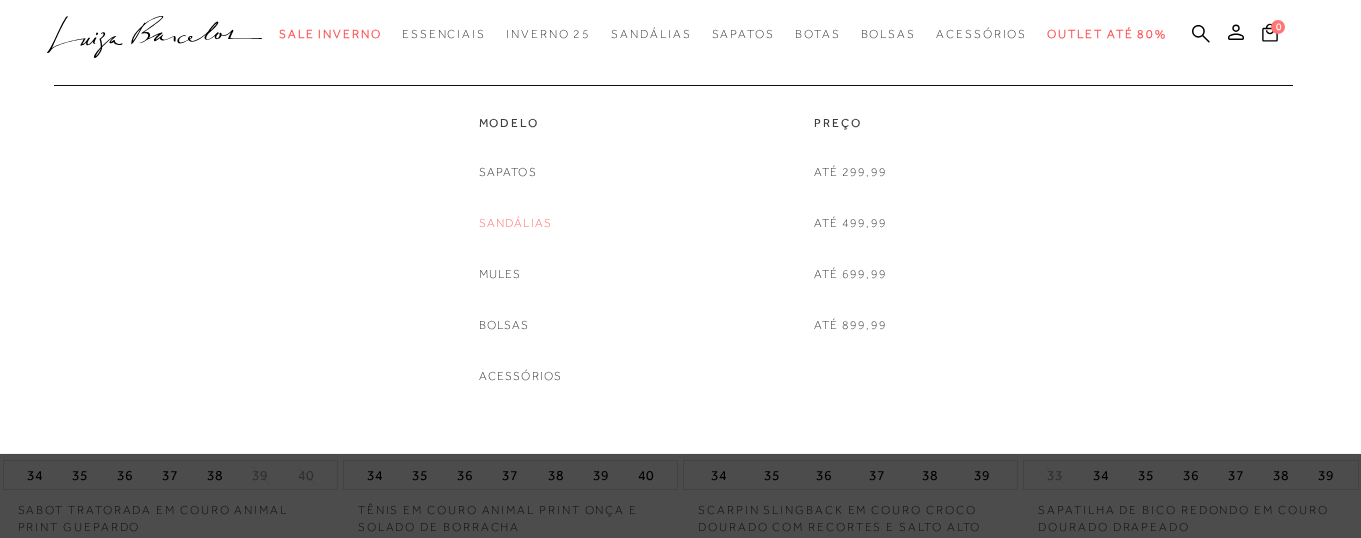 click on "Sandálias" at bounding box center [516, 223] 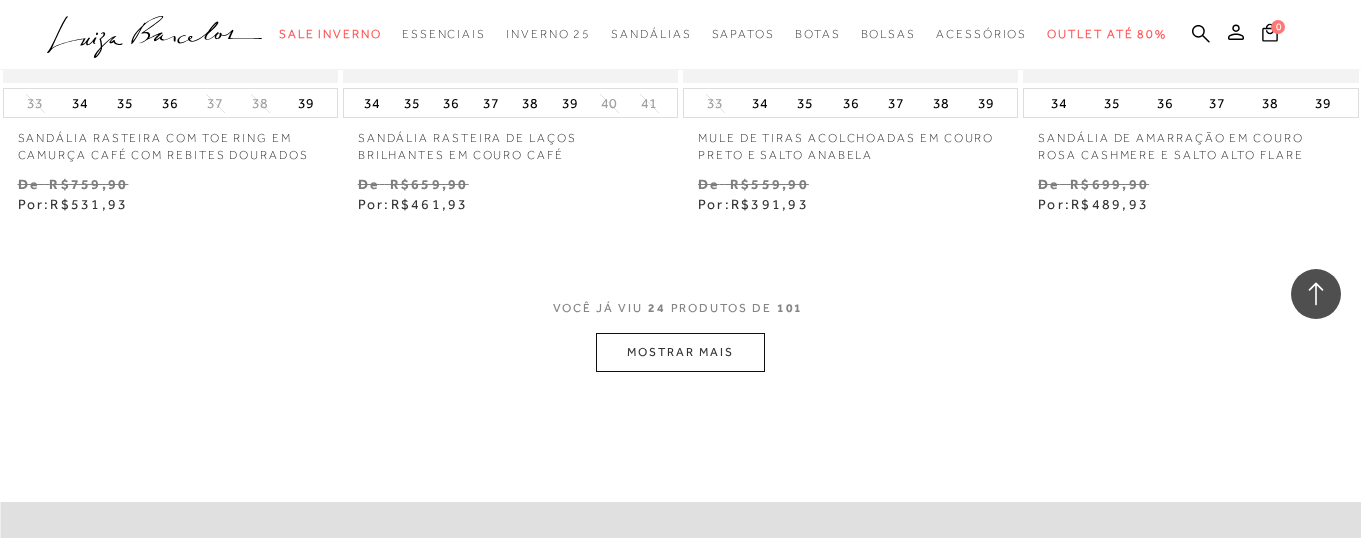 scroll, scrollTop: 3882, scrollLeft: 0, axis: vertical 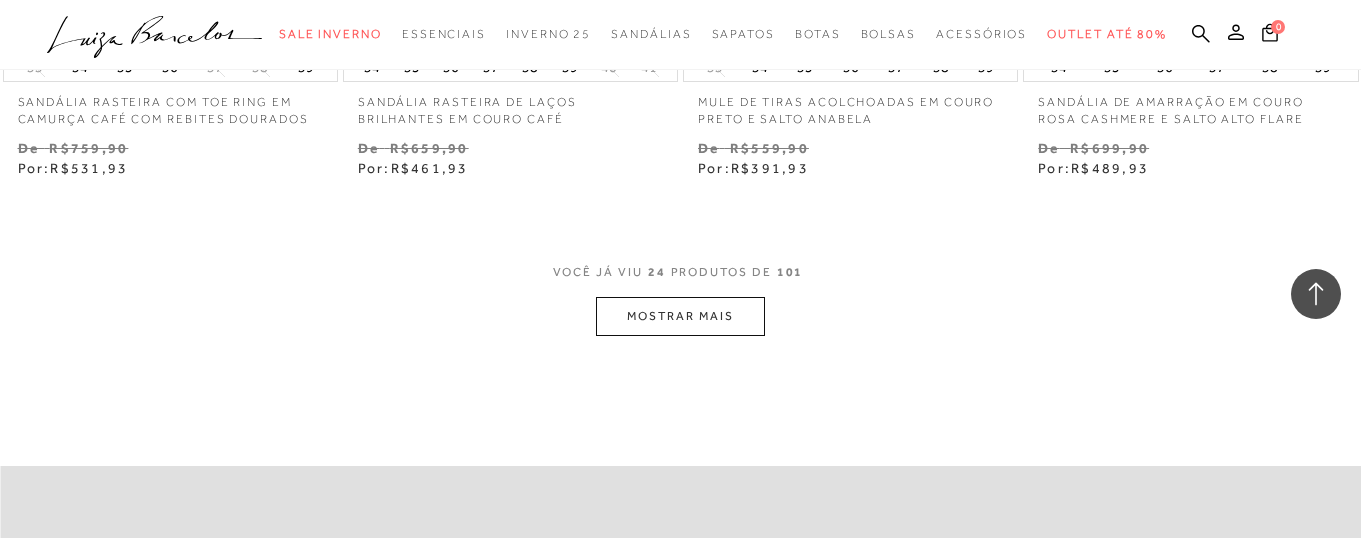 click on "MOSTRAR MAIS" at bounding box center (680, 316) 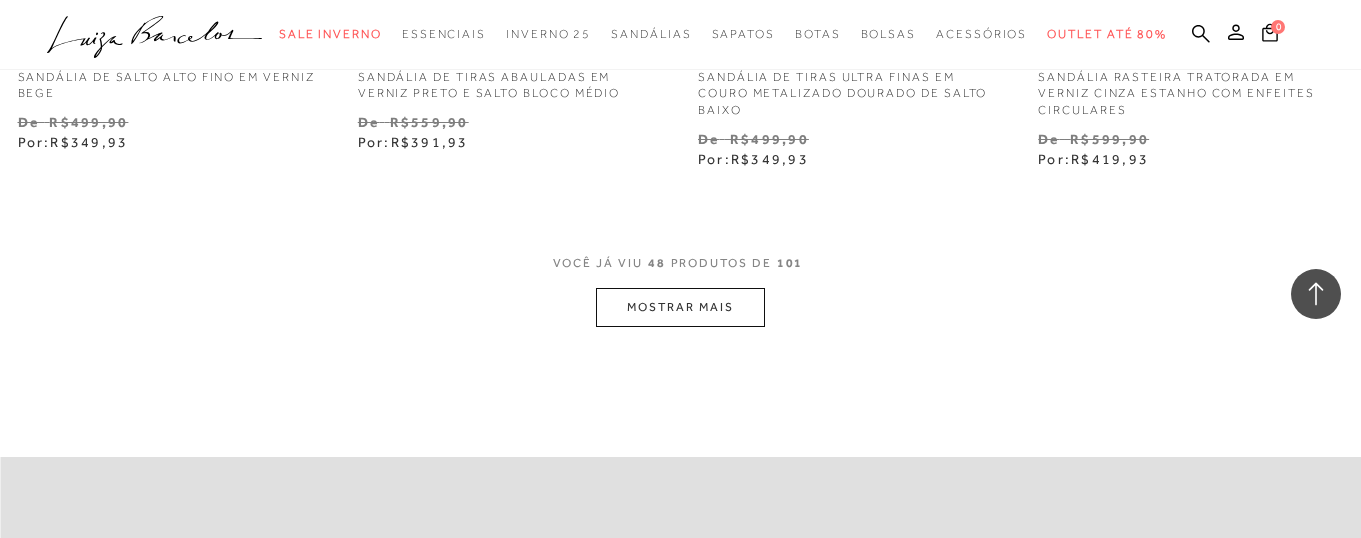 scroll, scrollTop: 7850, scrollLeft: 0, axis: vertical 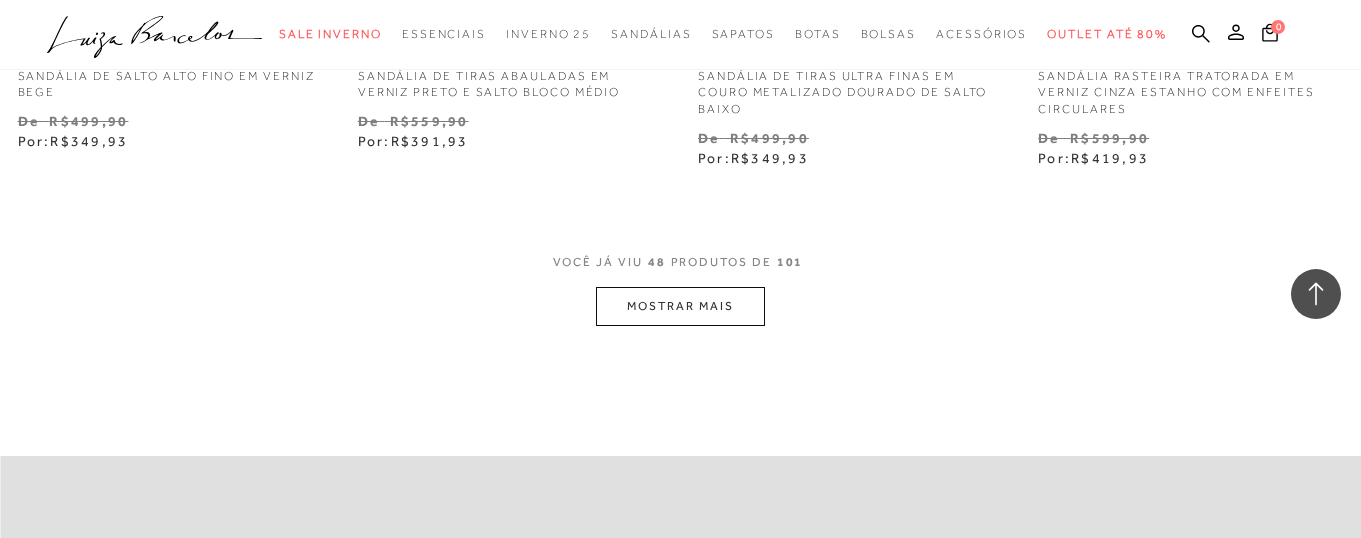 click on "MOSTRAR MAIS" at bounding box center [680, 306] 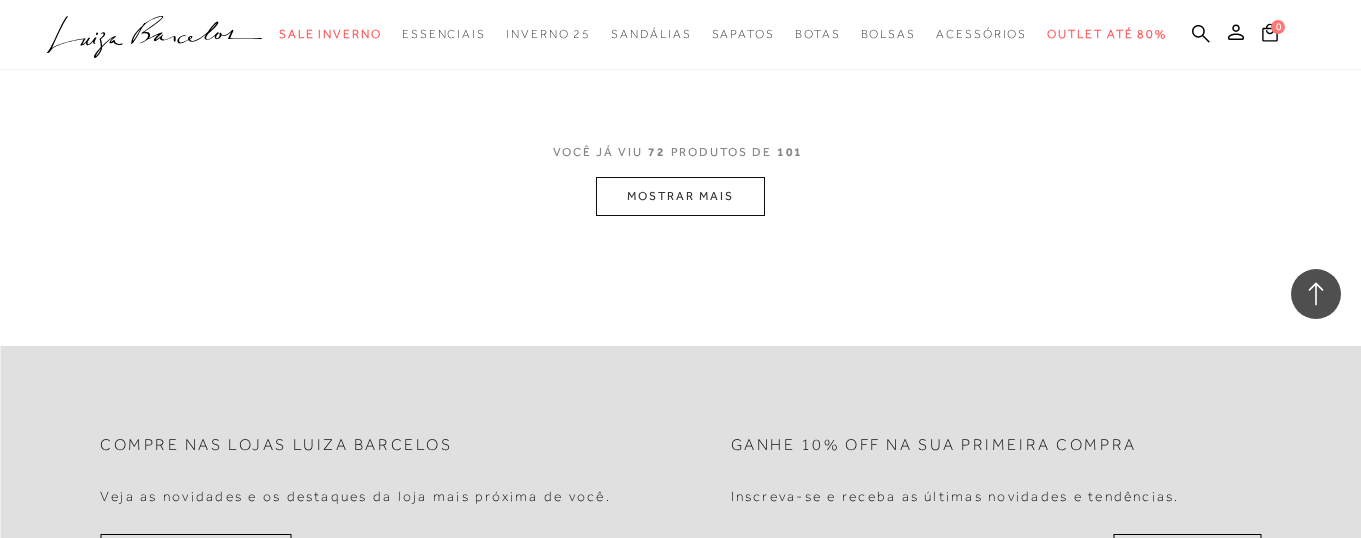 scroll, scrollTop: 11922, scrollLeft: 0, axis: vertical 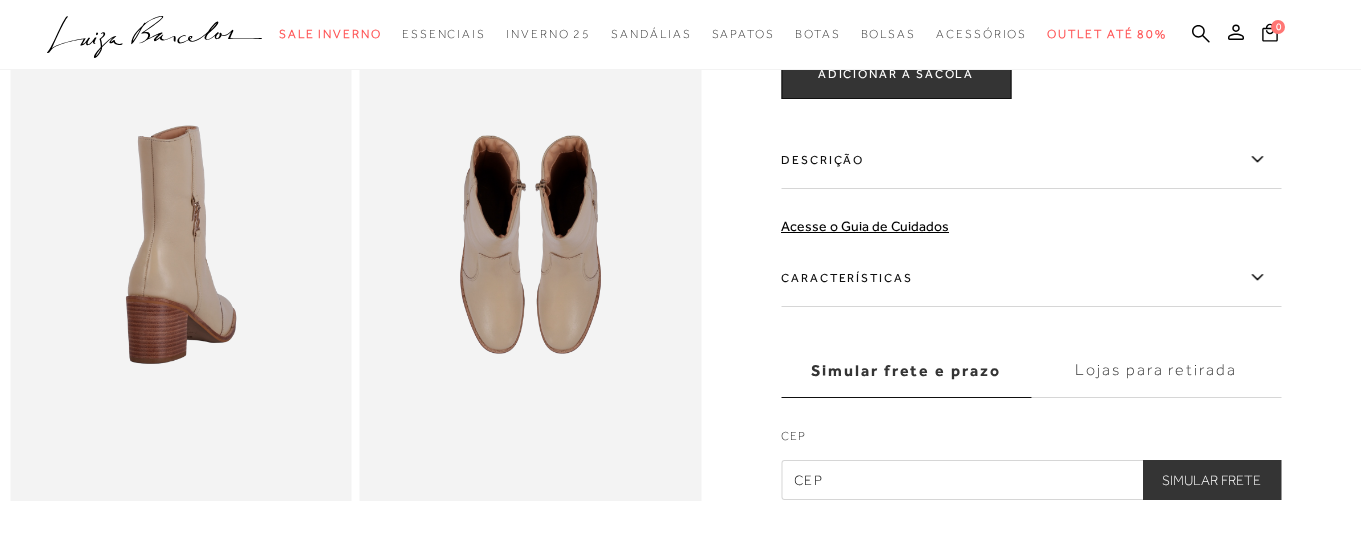 click on "Descrição" at bounding box center (1031, 160) 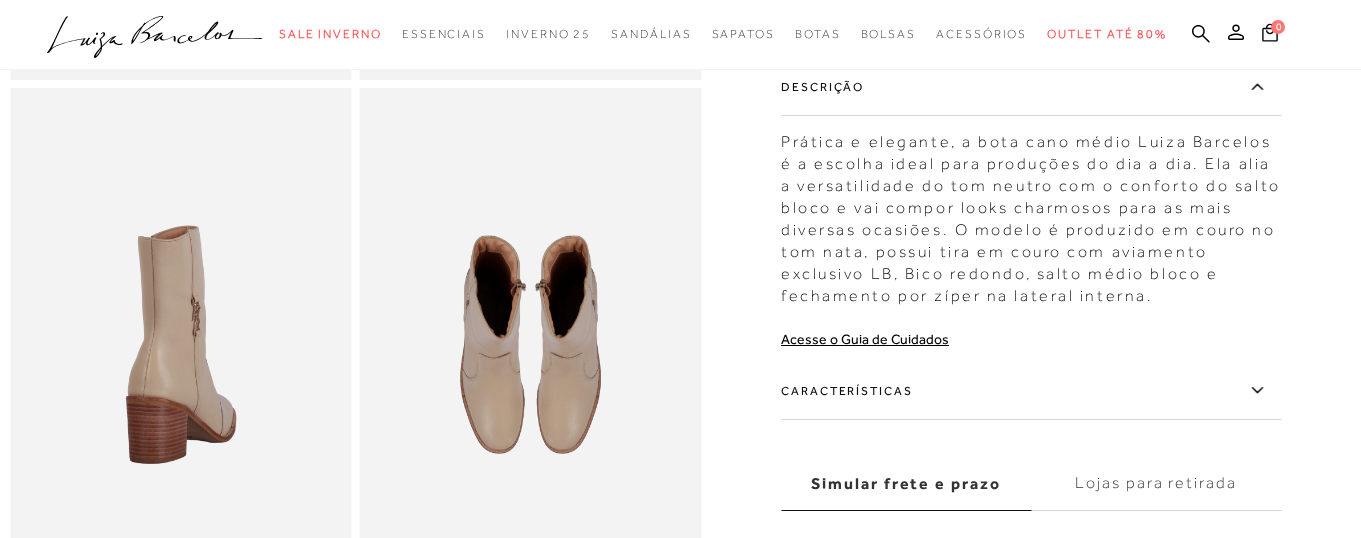 scroll, scrollTop: 586, scrollLeft: 0, axis: vertical 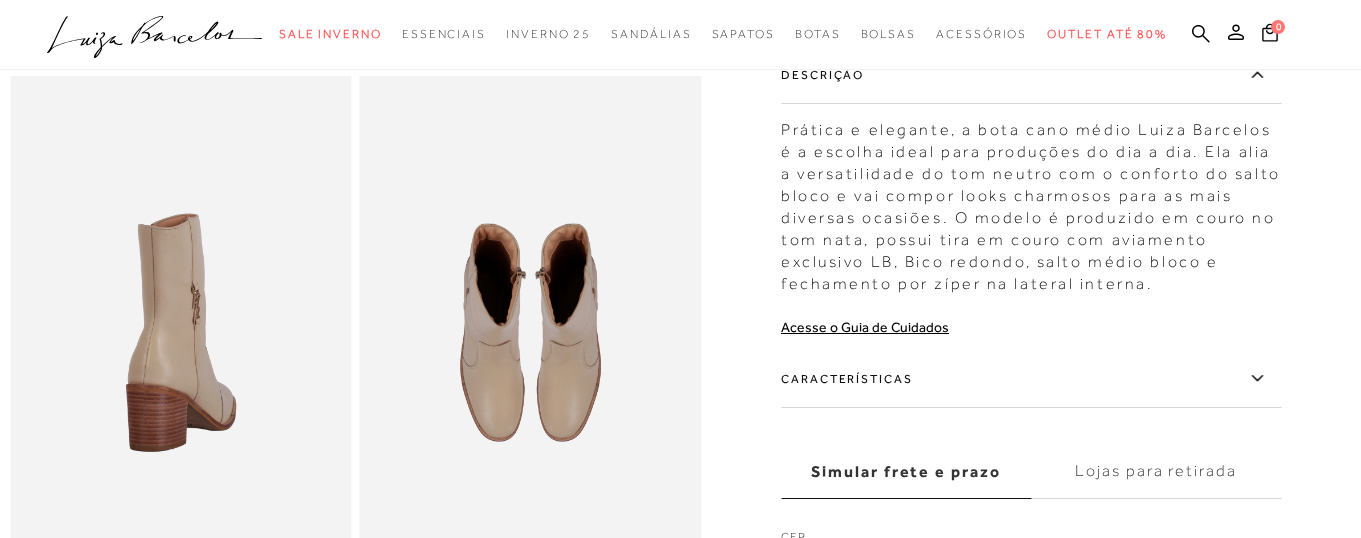 click on "Características" at bounding box center [1031, 379] 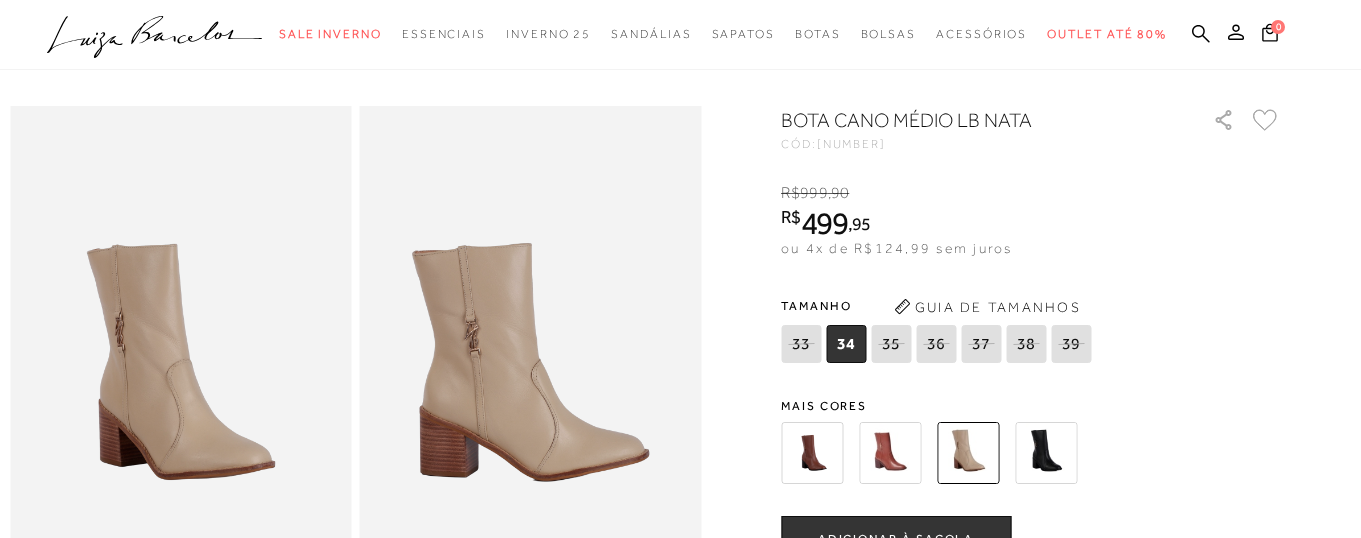 scroll, scrollTop: 0, scrollLeft: 0, axis: both 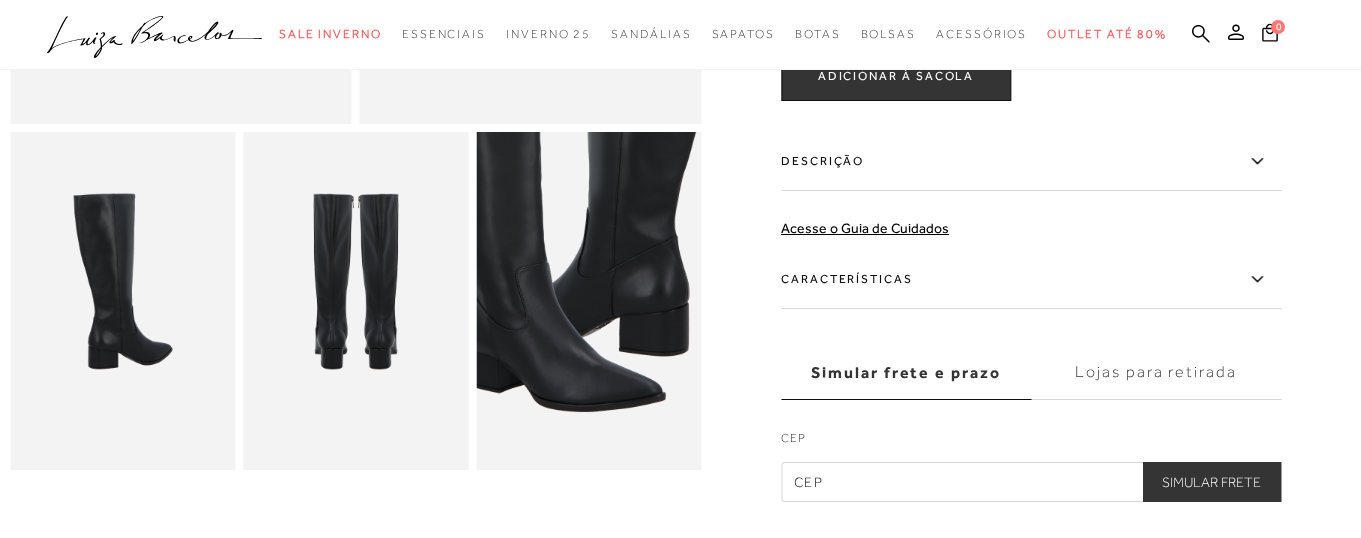 click on "Características" at bounding box center [1031, 280] 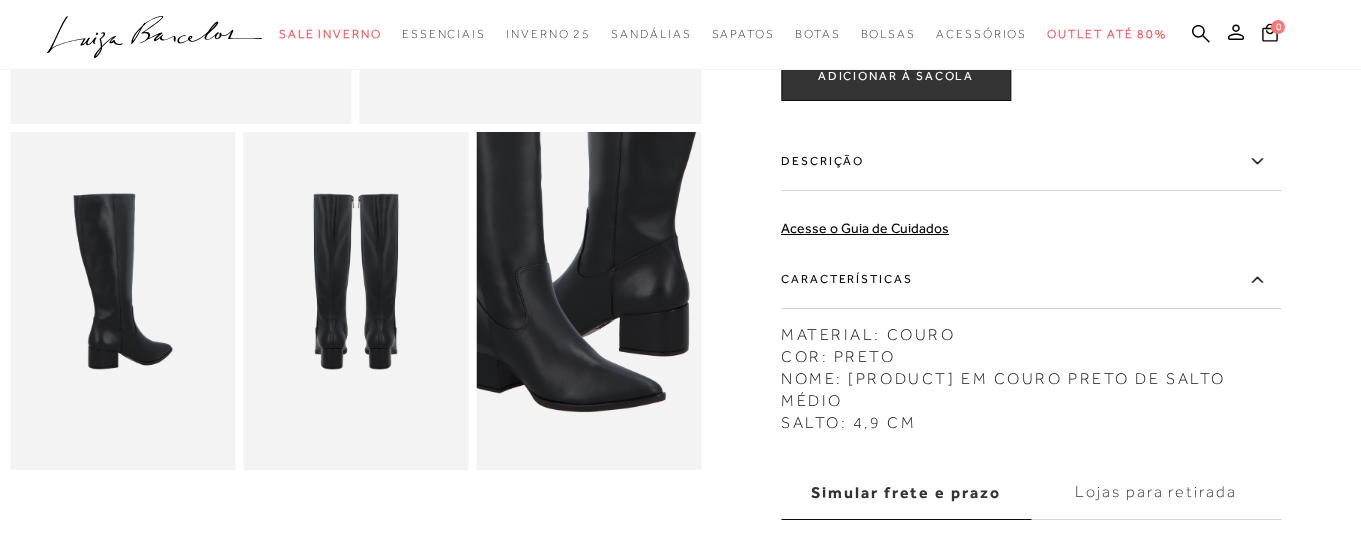 click on "Características" at bounding box center [1031, 280] 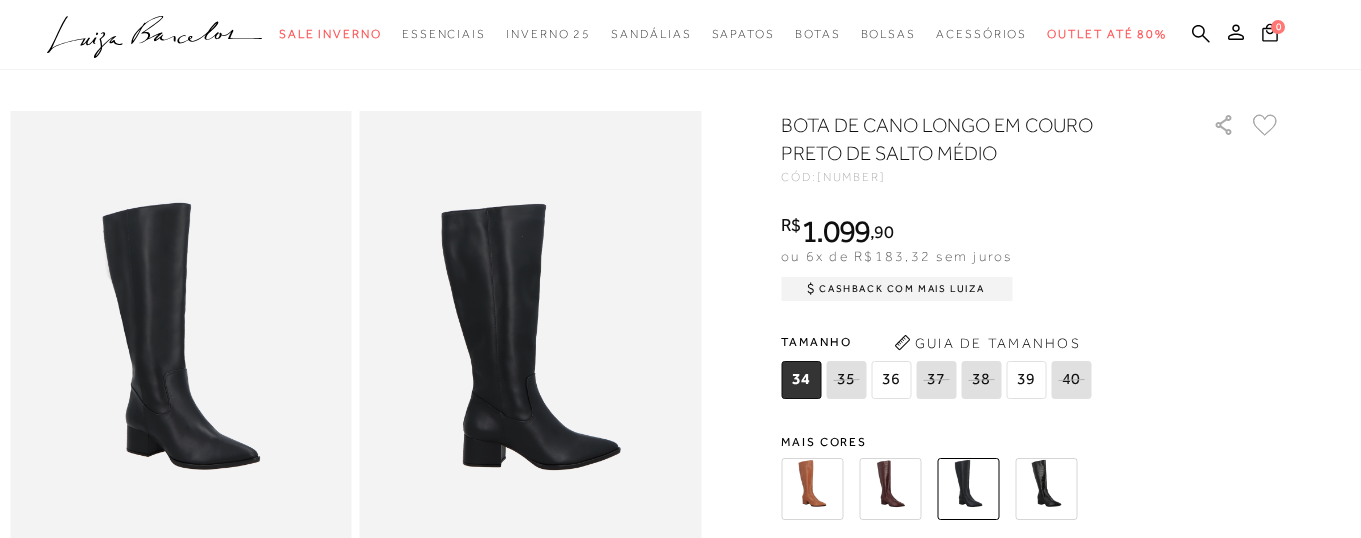 scroll, scrollTop: 30, scrollLeft: 0, axis: vertical 